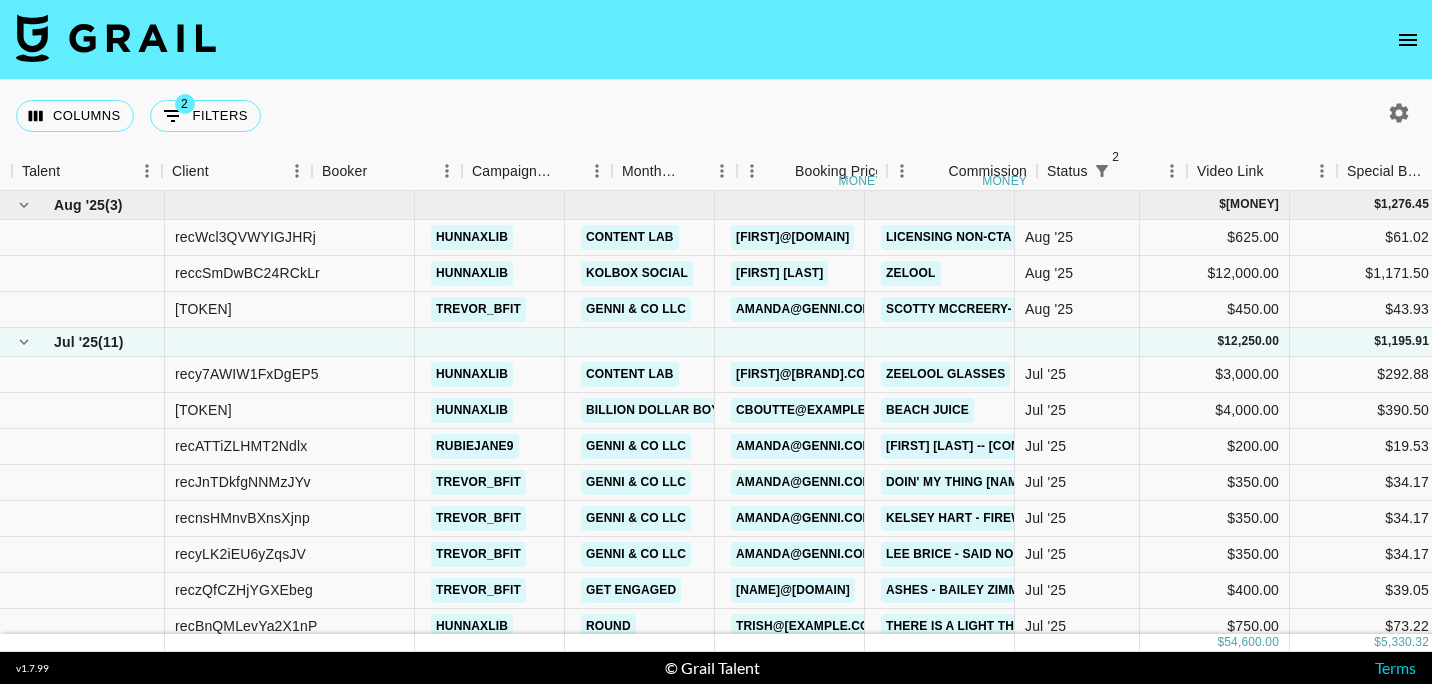 scroll, scrollTop: 0, scrollLeft: 0, axis: both 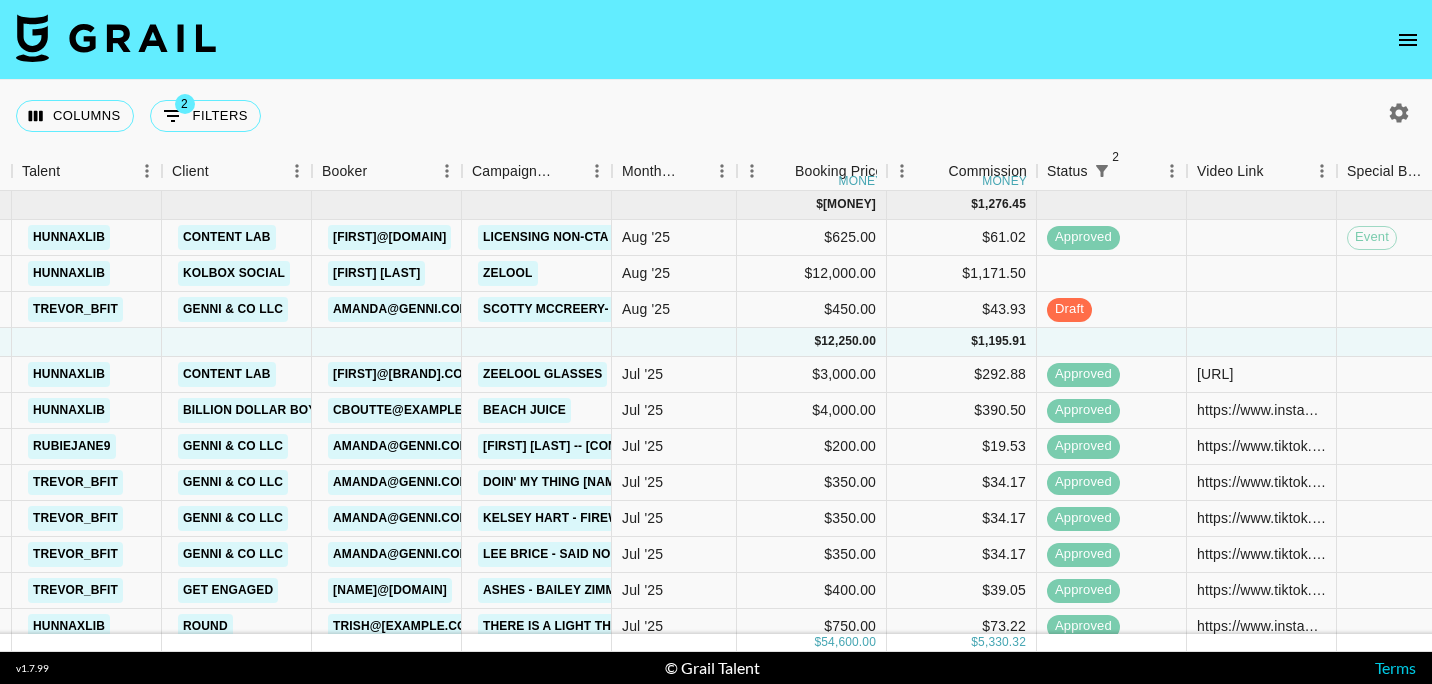 click on "Columns 2 Filters + Booking" at bounding box center [716, 116] 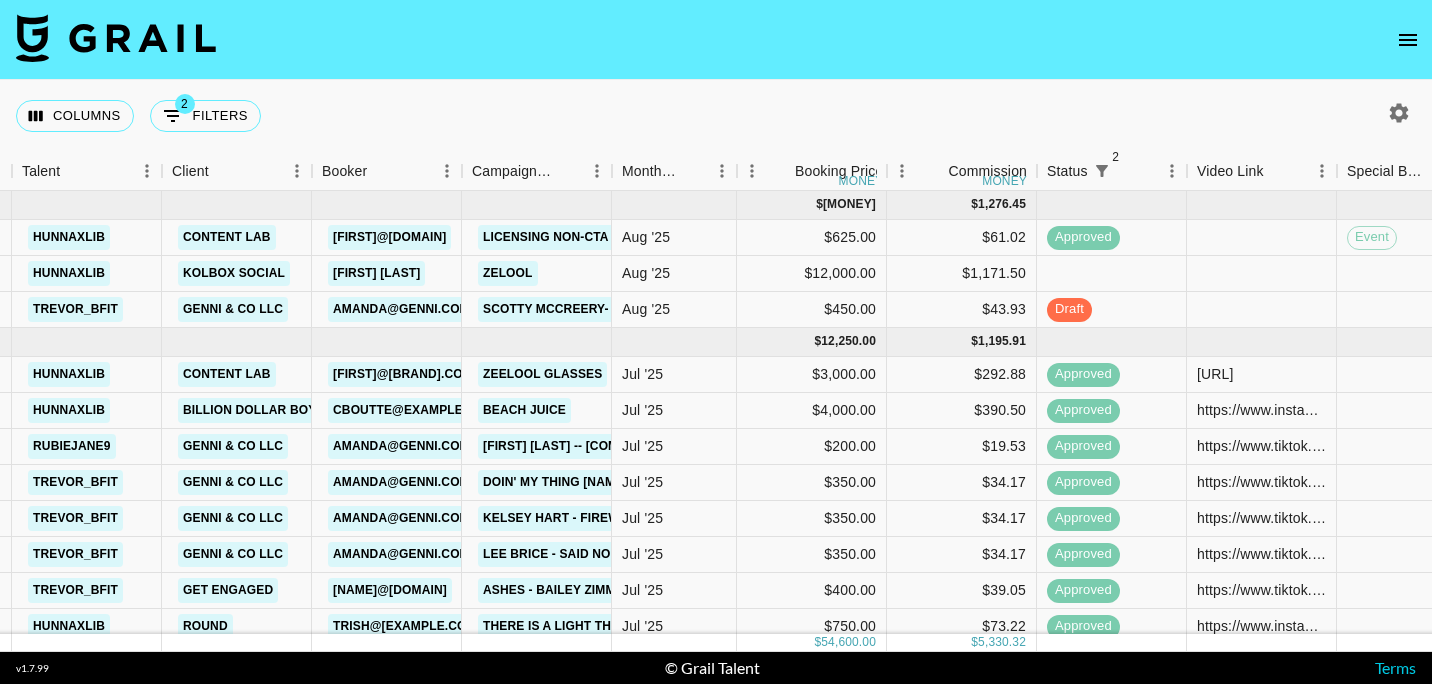 click 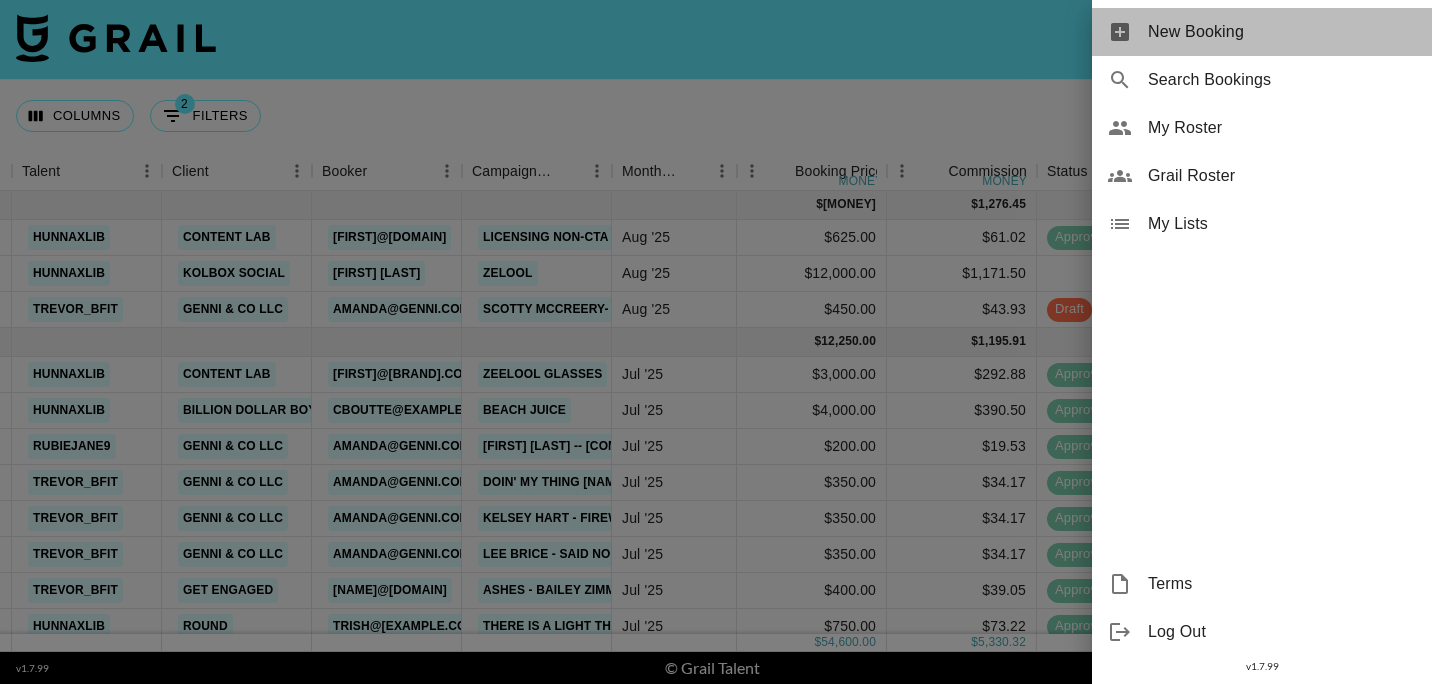 click on "New Booking" at bounding box center (1262, 32) 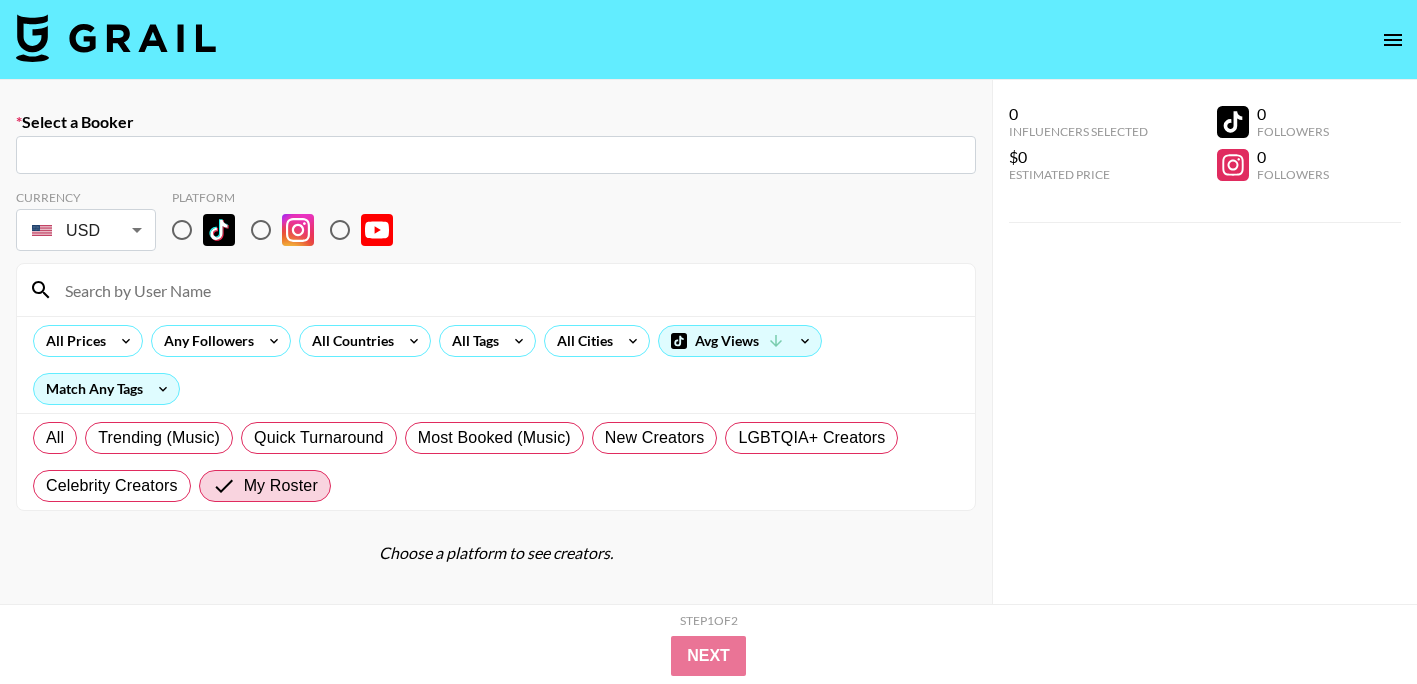 click at bounding box center (496, 155) 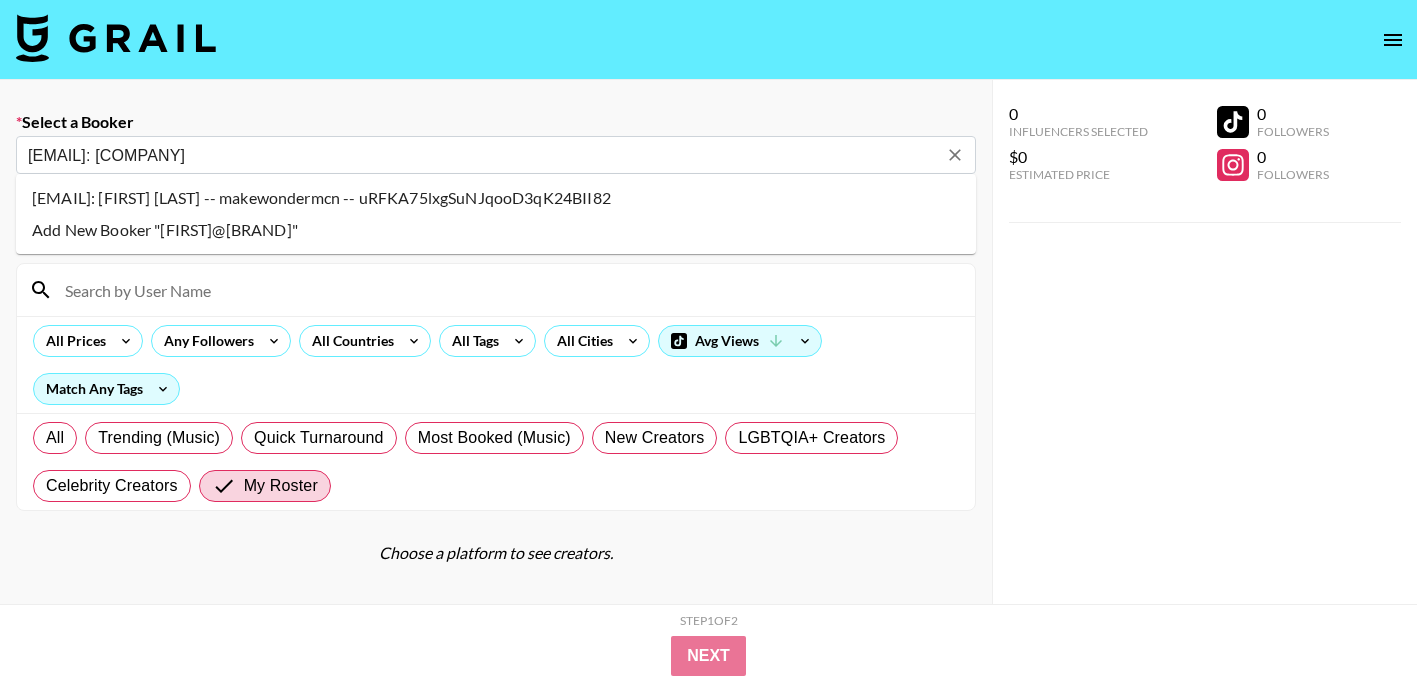 click on "[EMAIL]: [FIRST] [LAST] -- [COMPANY] -- [TOKEN]" at bounding box center (496, 198) 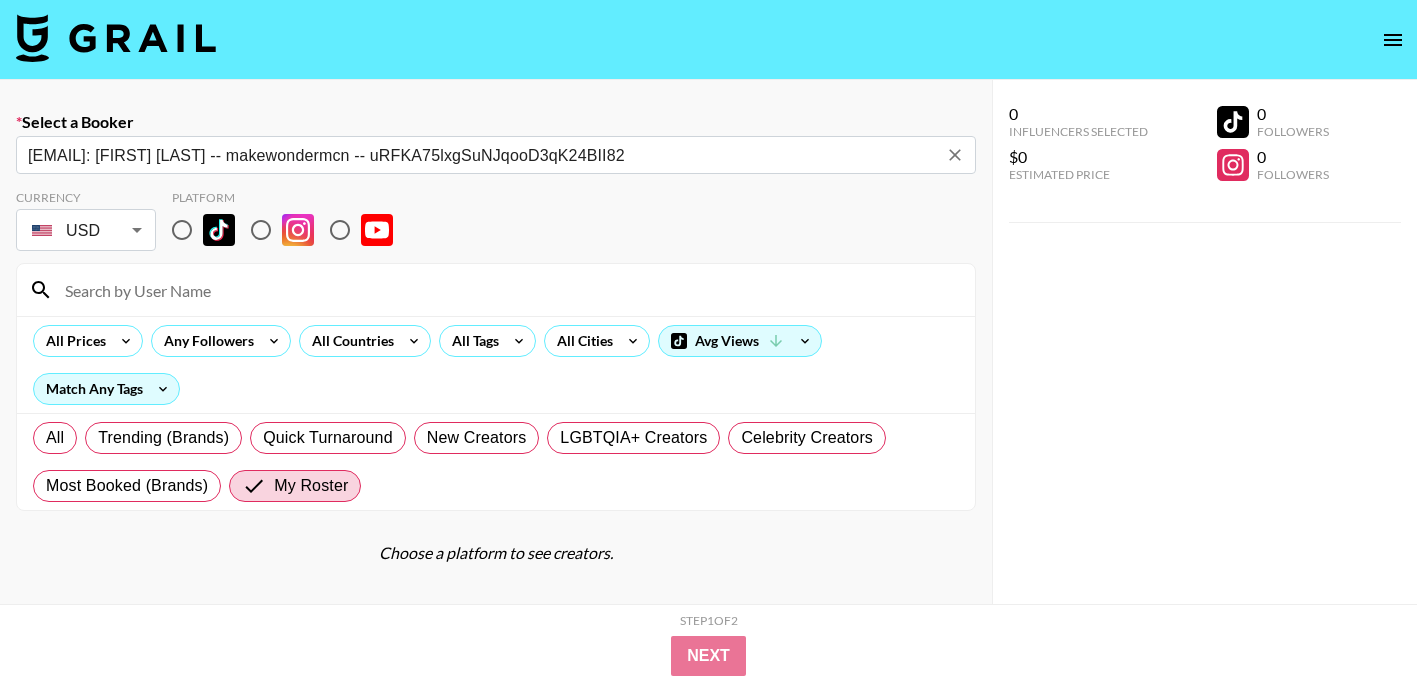 type on "[EMAIL]: [FIRST] [LAST] -- [COMPANY] -- [TOKEN]" 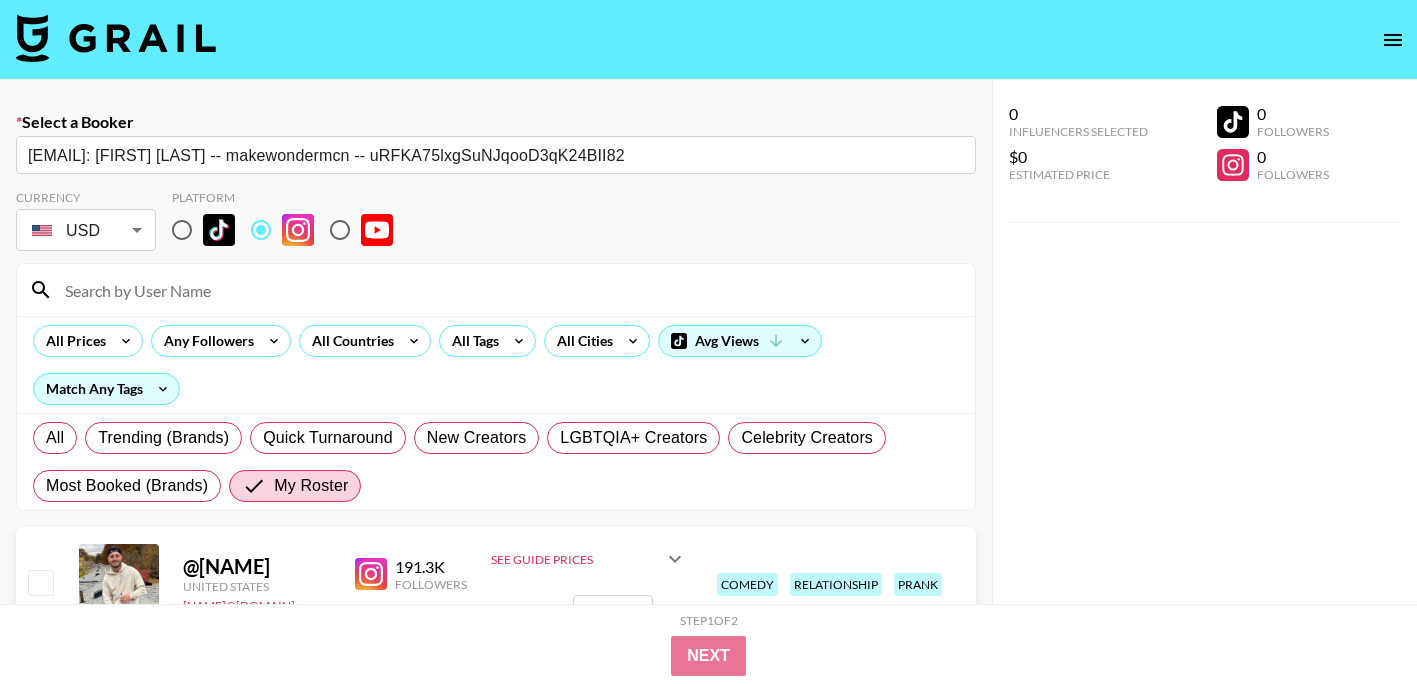 click at bounding box center [508, 290] 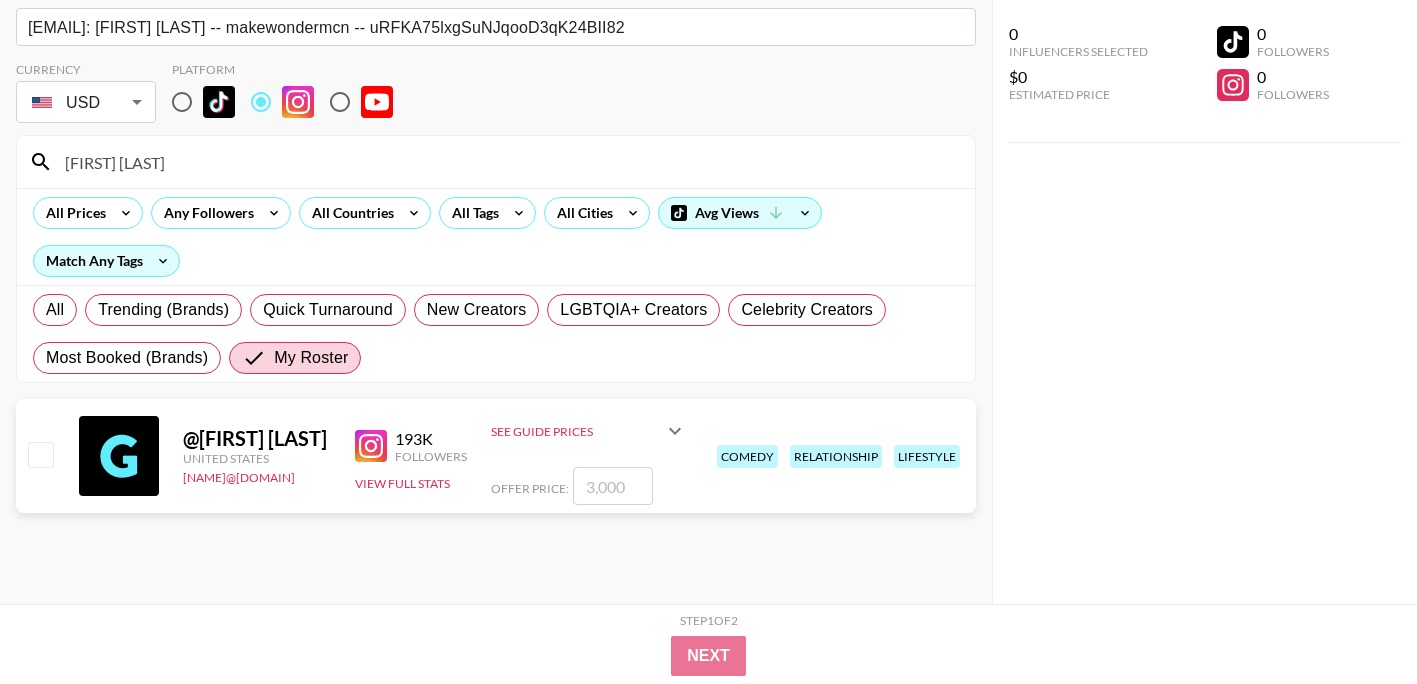 scroll, scrollTop: 142, scrollLeft: 0, axis: vertical 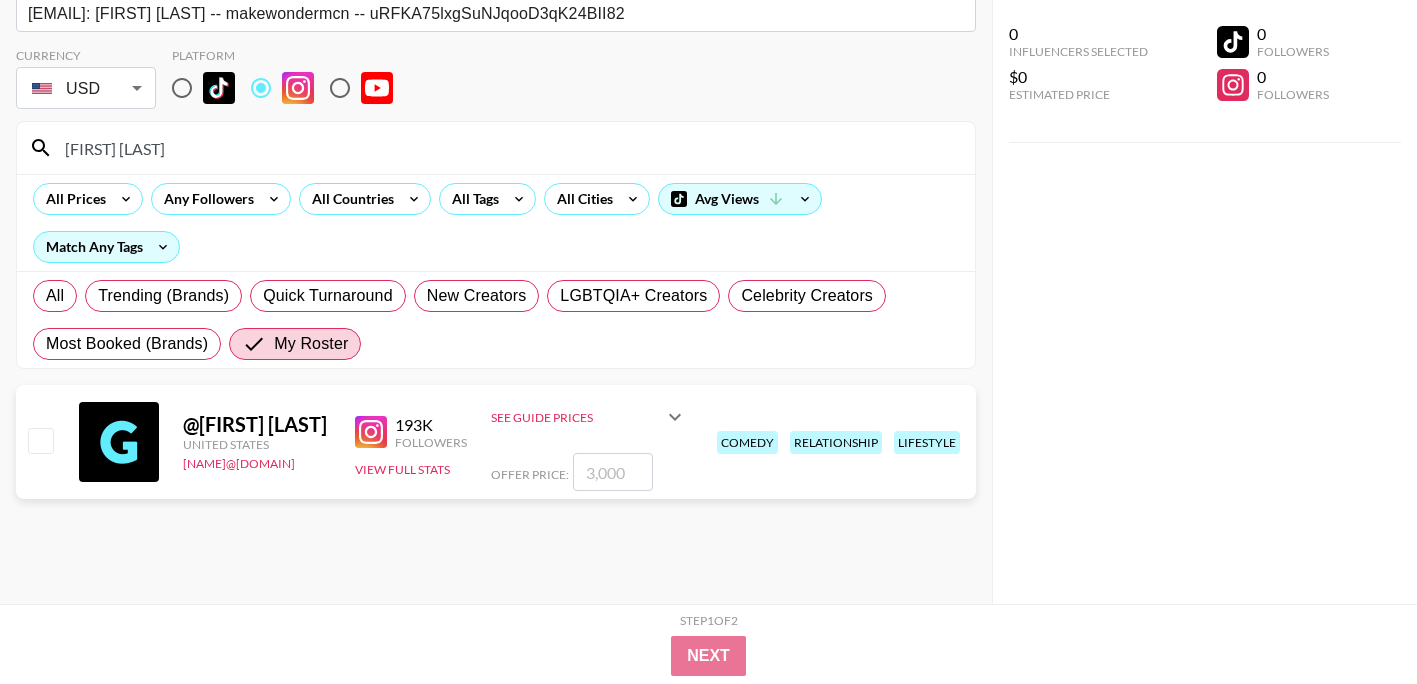 type on "hunna.crist" 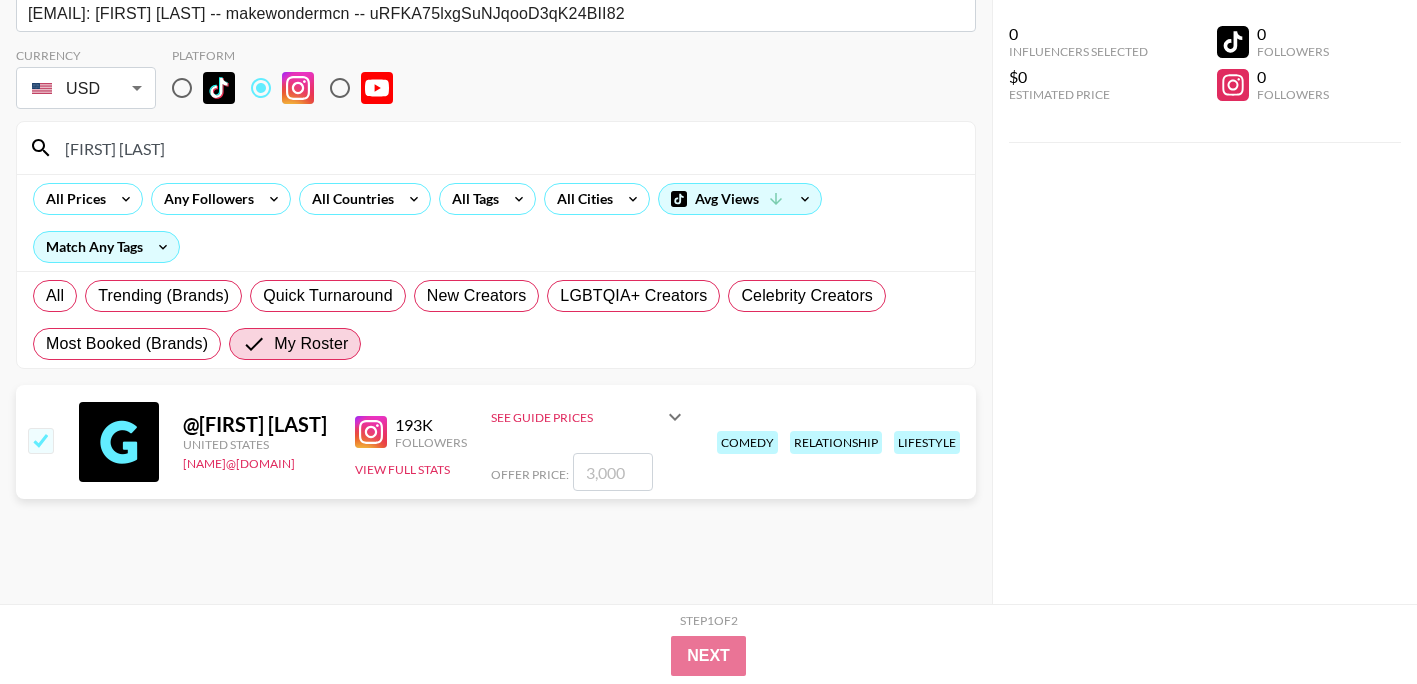 checkbox on "true" 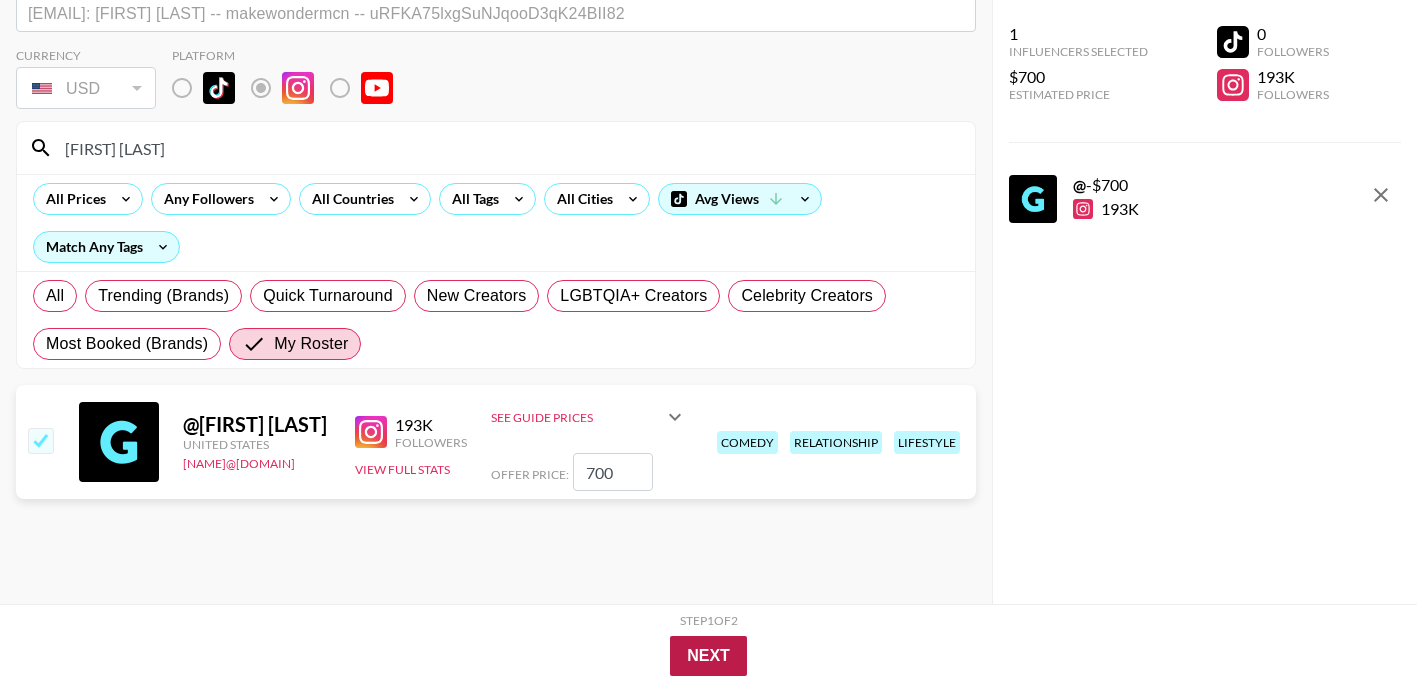 type on "700" 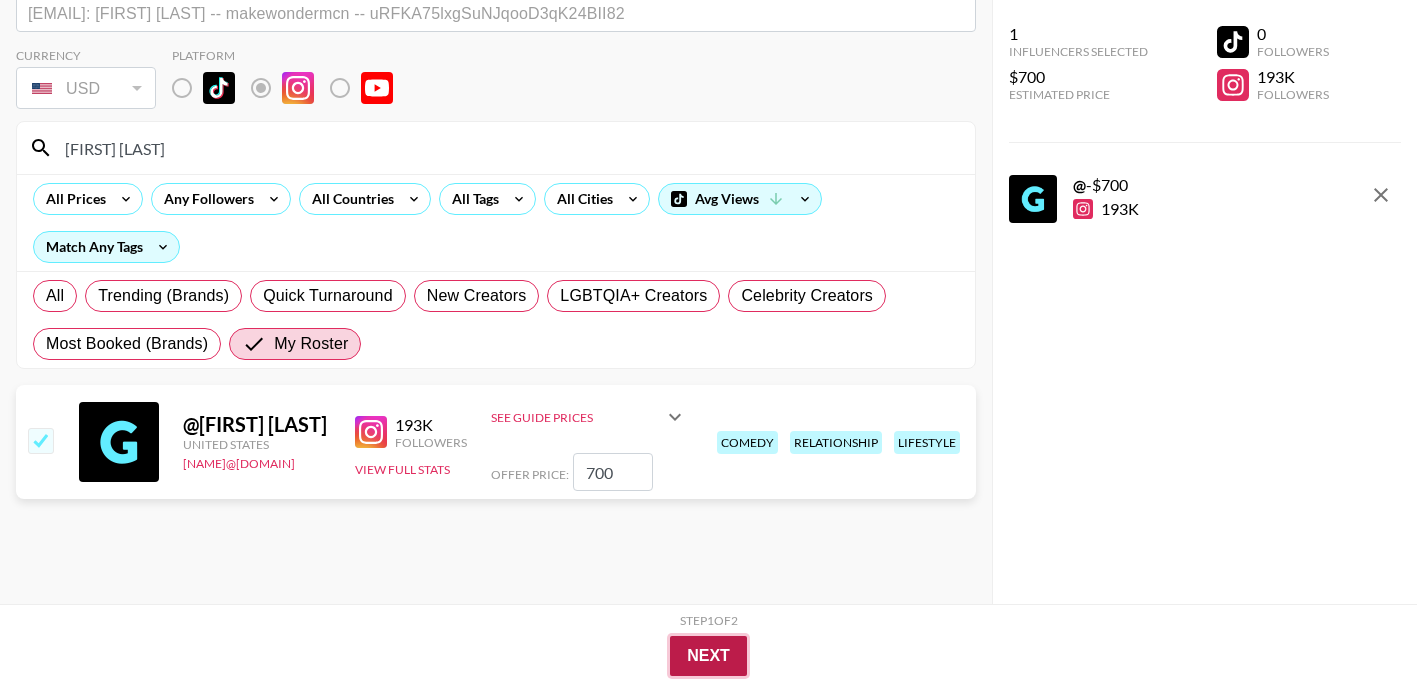click on "Next" at bounding box center [708, 656] 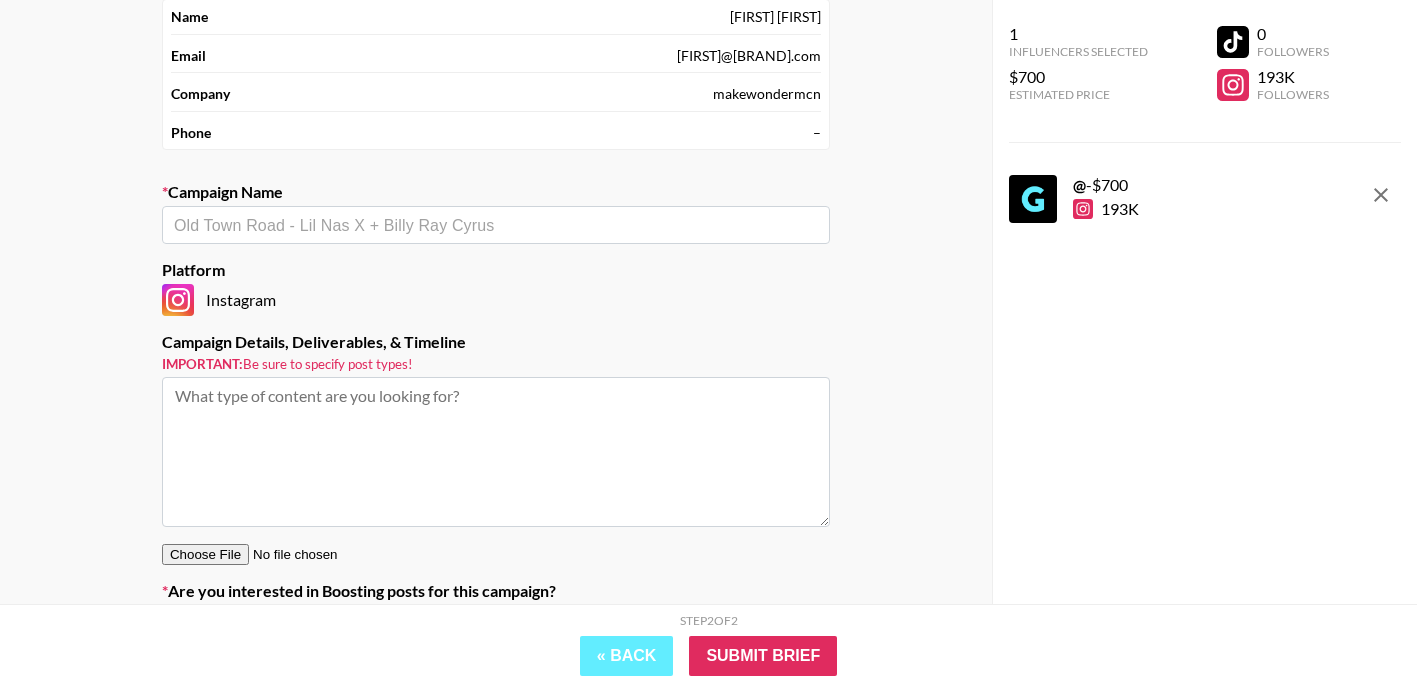click on "​" at bounding box center [496, 225] 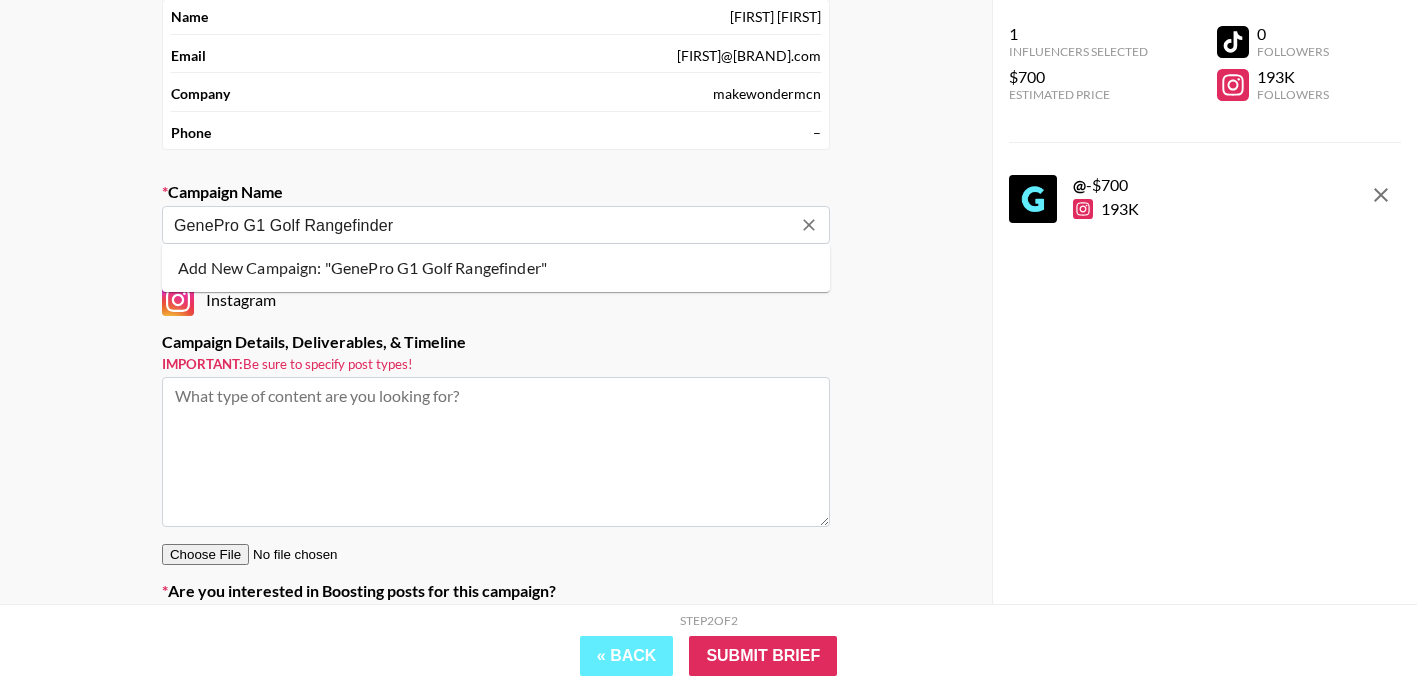 click on "Add New Campaign: "GenePro G1 Golf Rangefinder"" at bounding box center [496, 268] 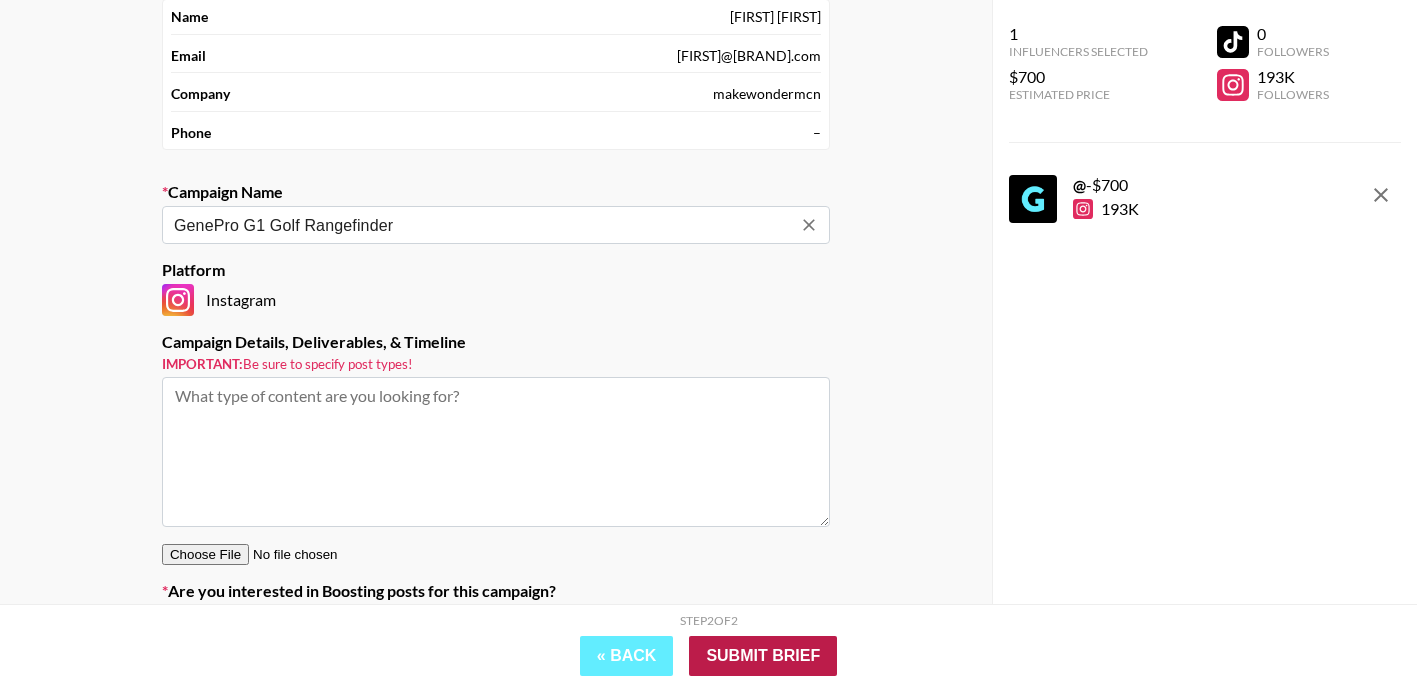 type on "GenePro G1 Golf Rangefinder" 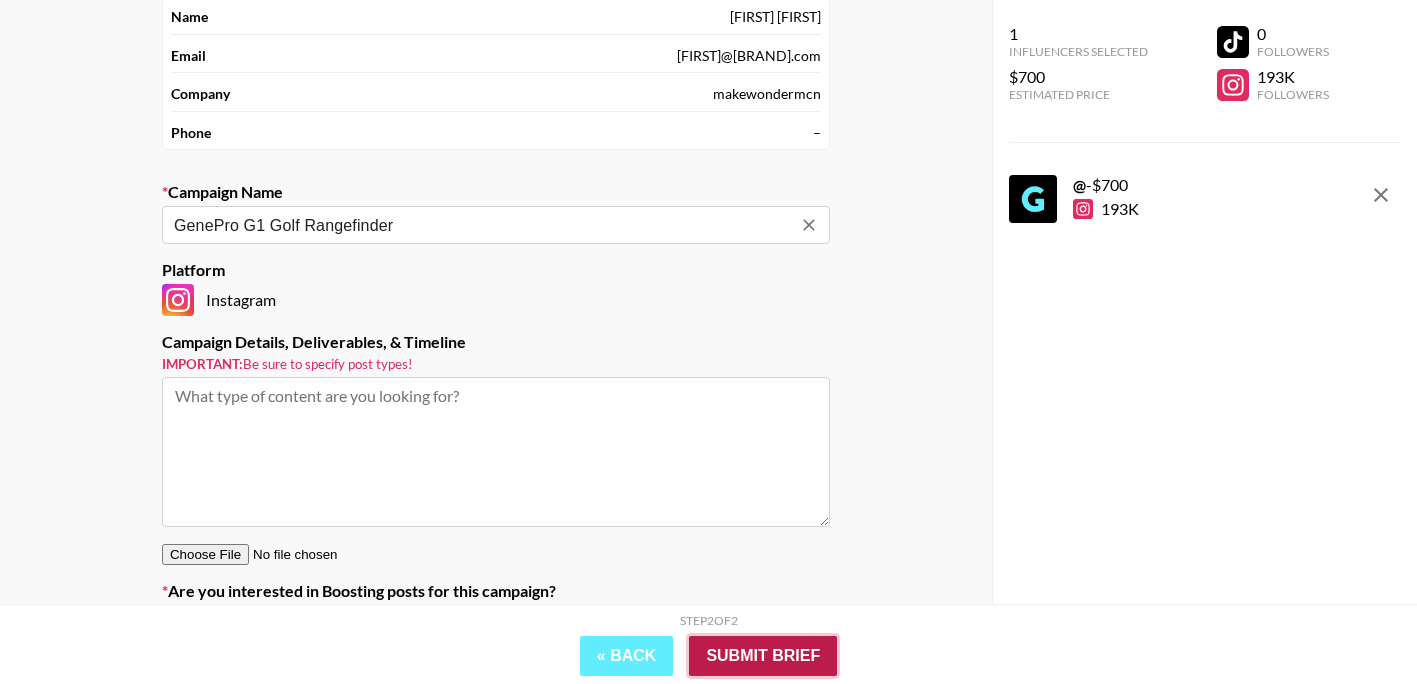 click on "Submit Brief" at bounding box center [763, 656] 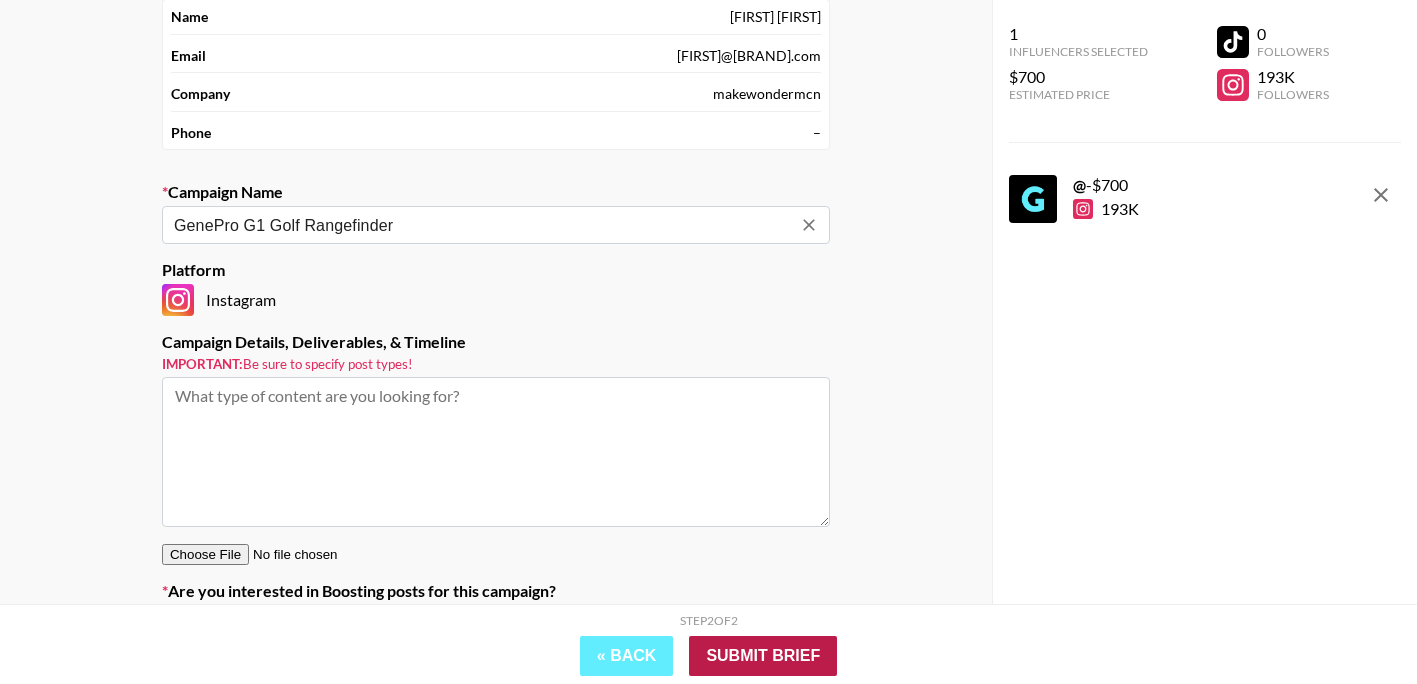 scroll, scrollTop: 80, scrollLeft: 0, axis: vertical 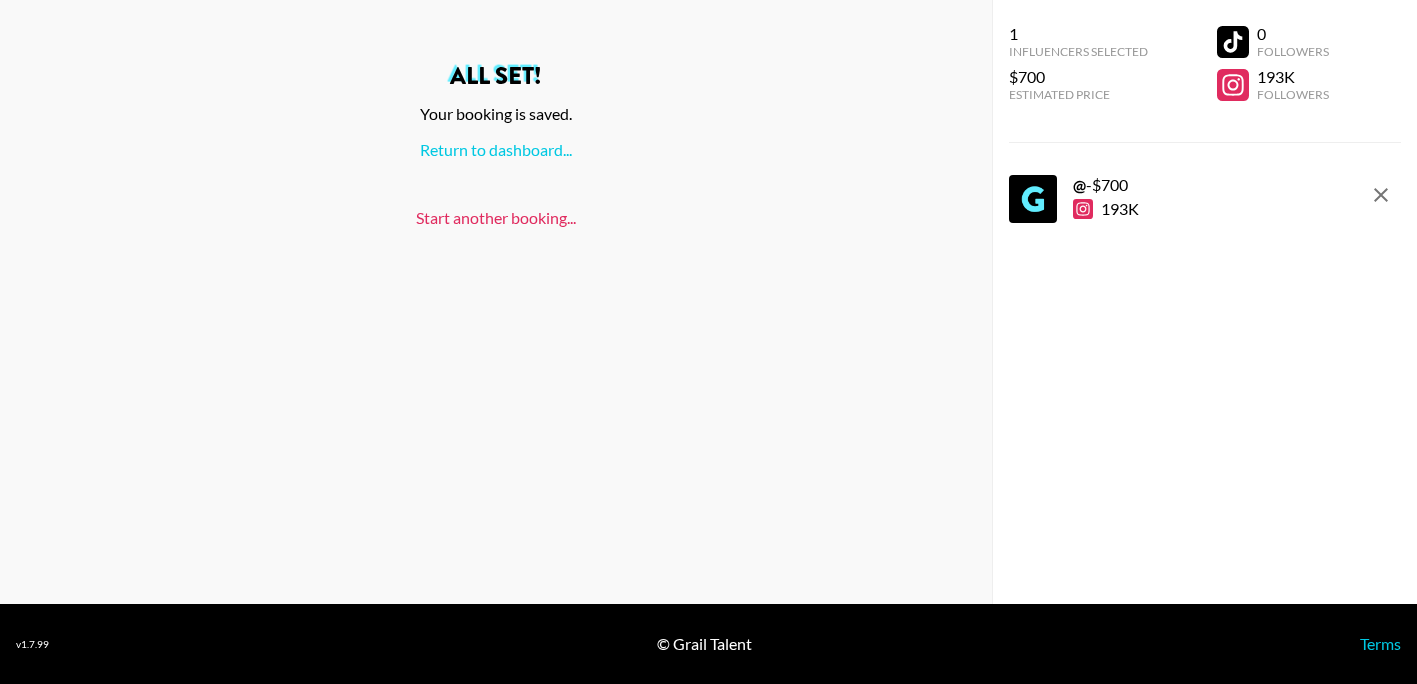 click on "Start another booking..." at bounding box center (496, 217) 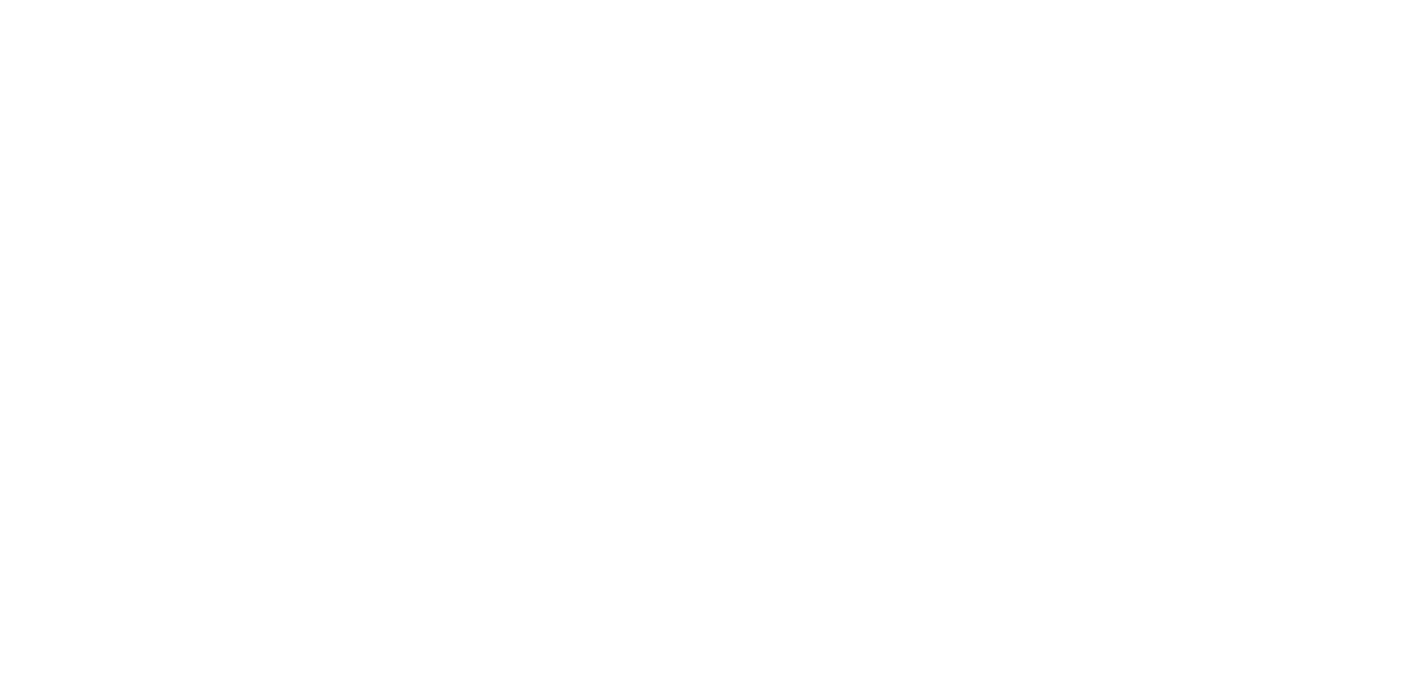 scroll, scrollTop: 0, scrollLeft: 0, axis: both 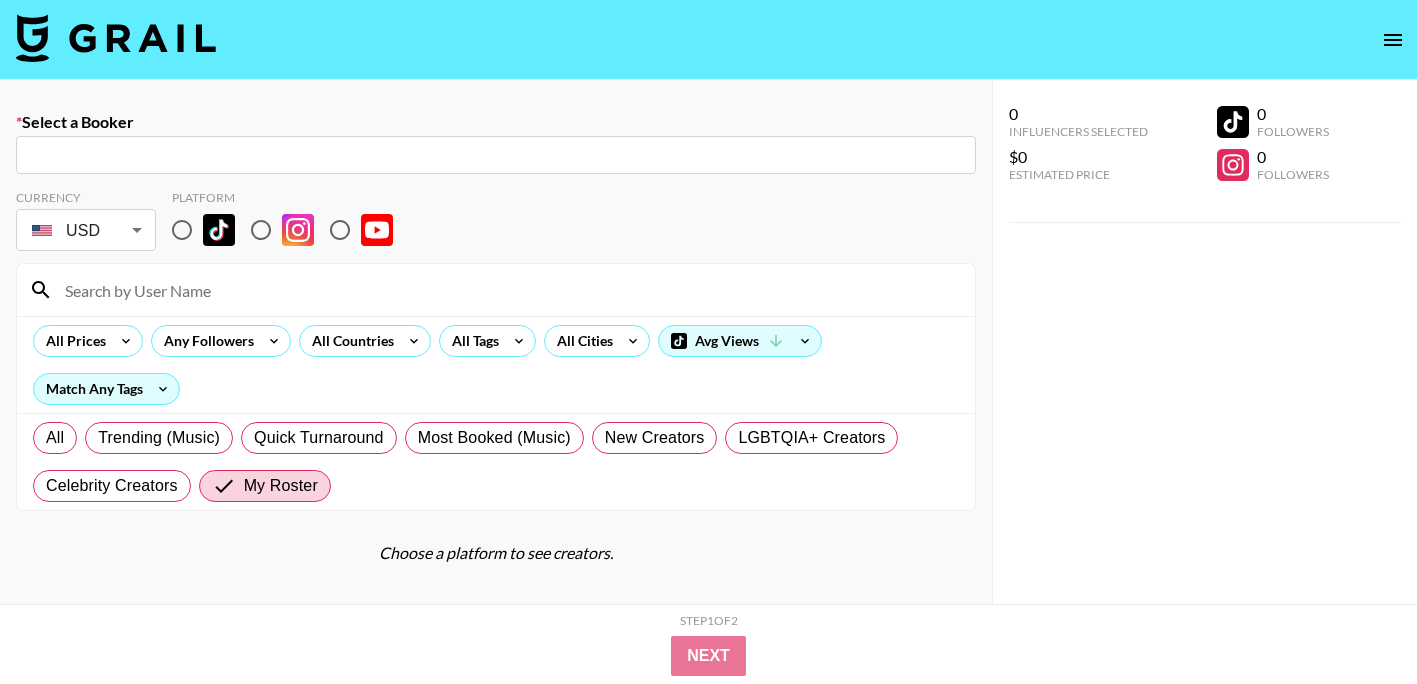 click at bounding box center [496, 155] 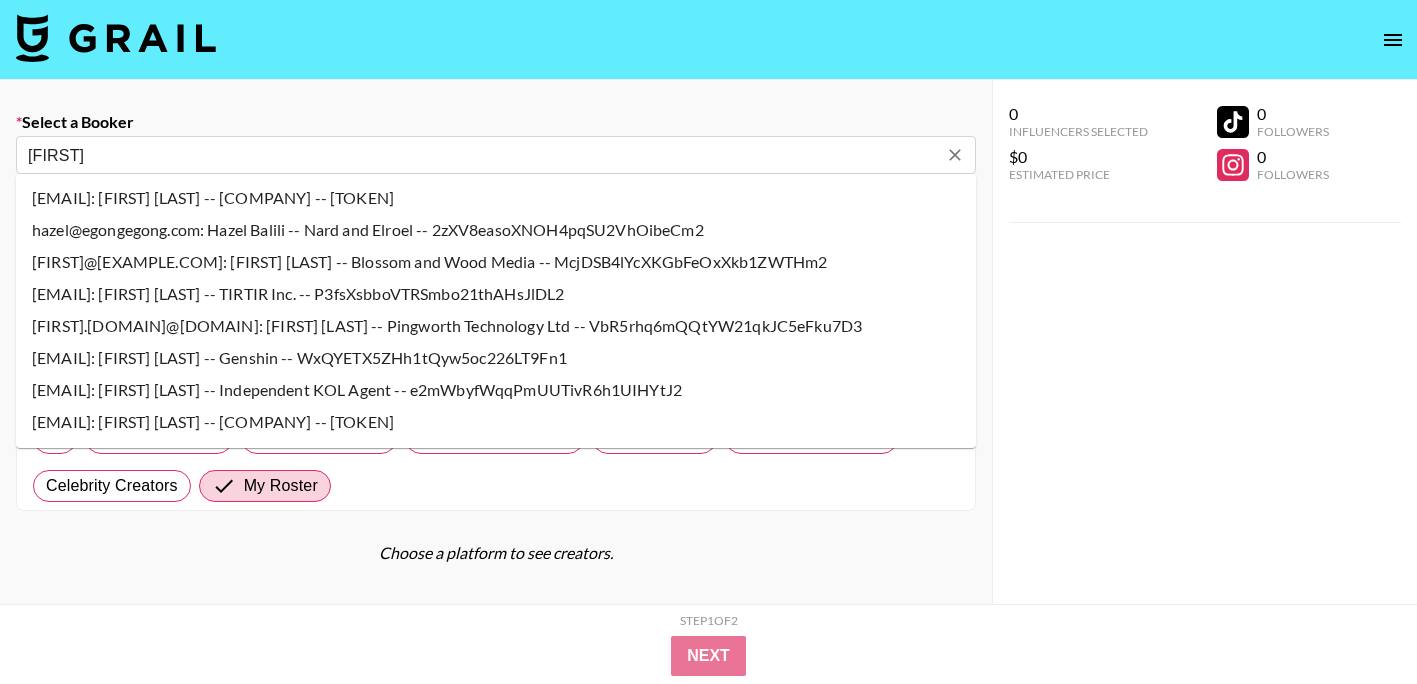 click on "[EMAIL]: [FIRST] [LAST] -- [COMPANY] -- [TOKEN]" at bounding box center (496, 422) 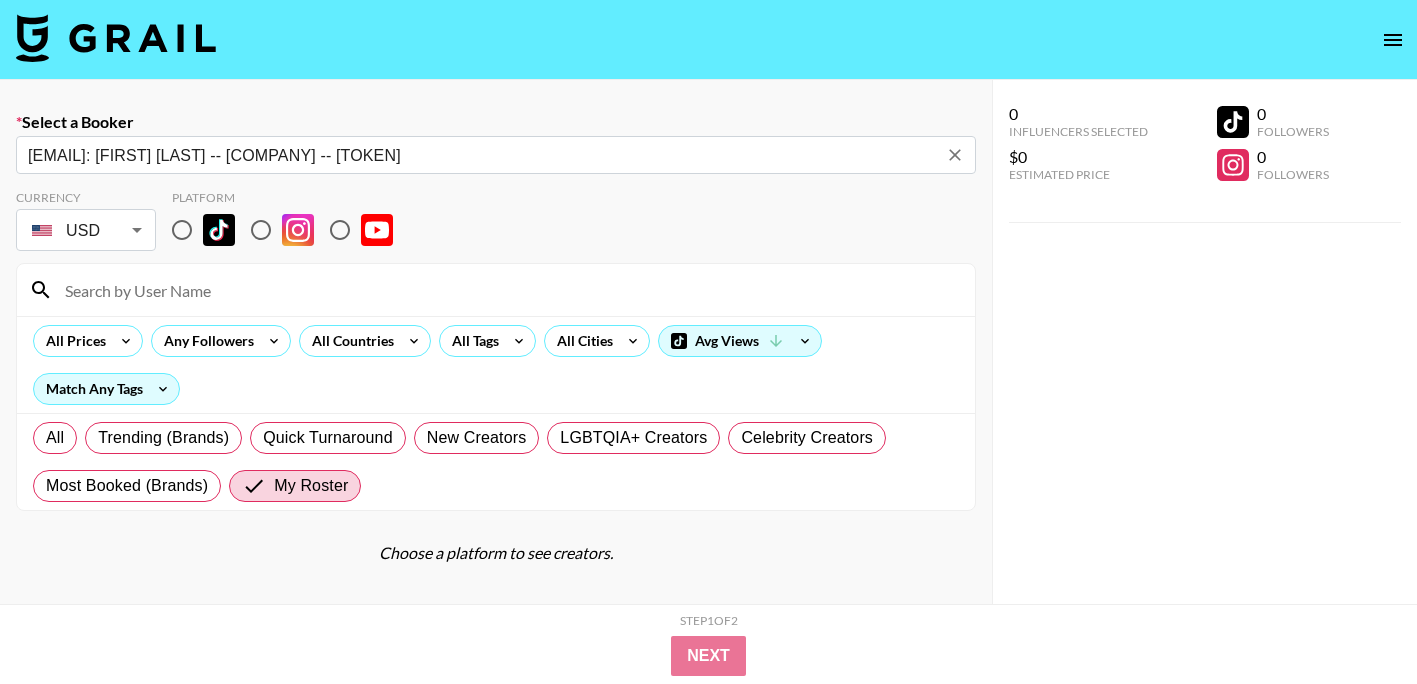 type on "[EMAIL]: [FIRST] [LAST] -- [COMPANY] -- [TOKEN]" 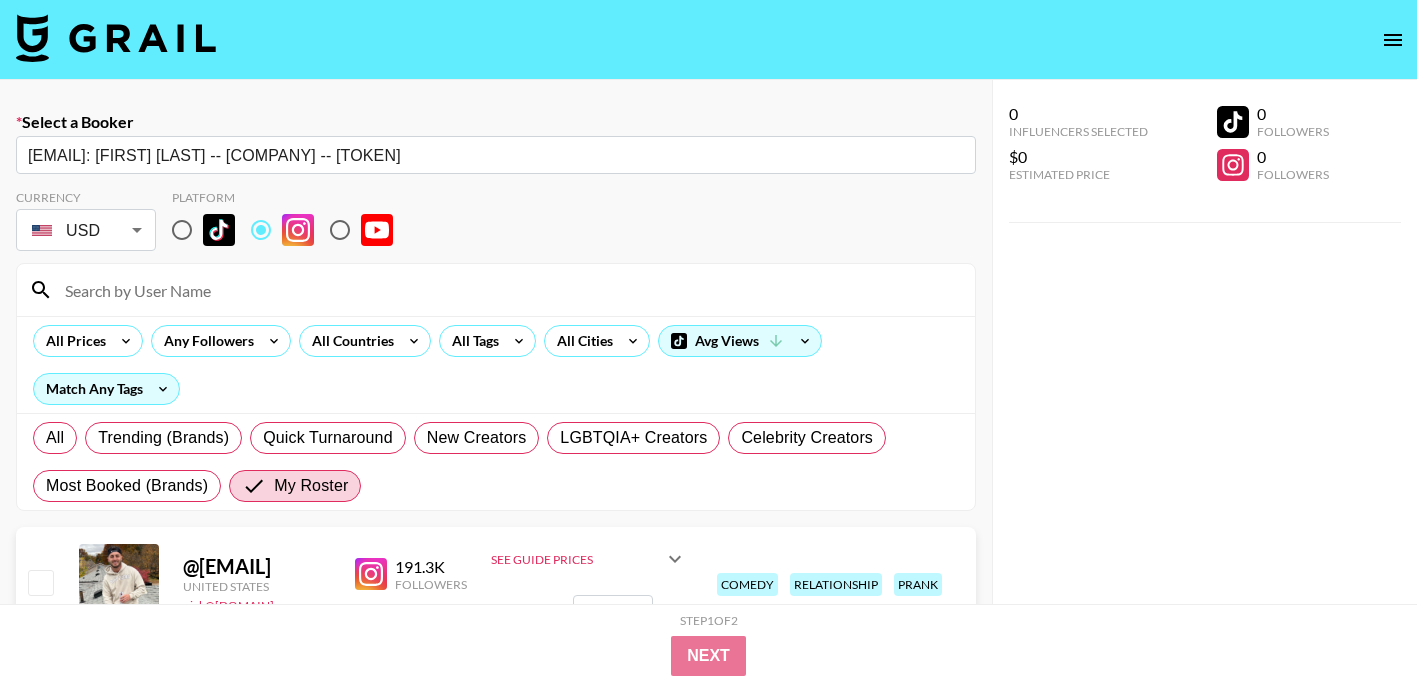 click at bounding box center (508, 290) 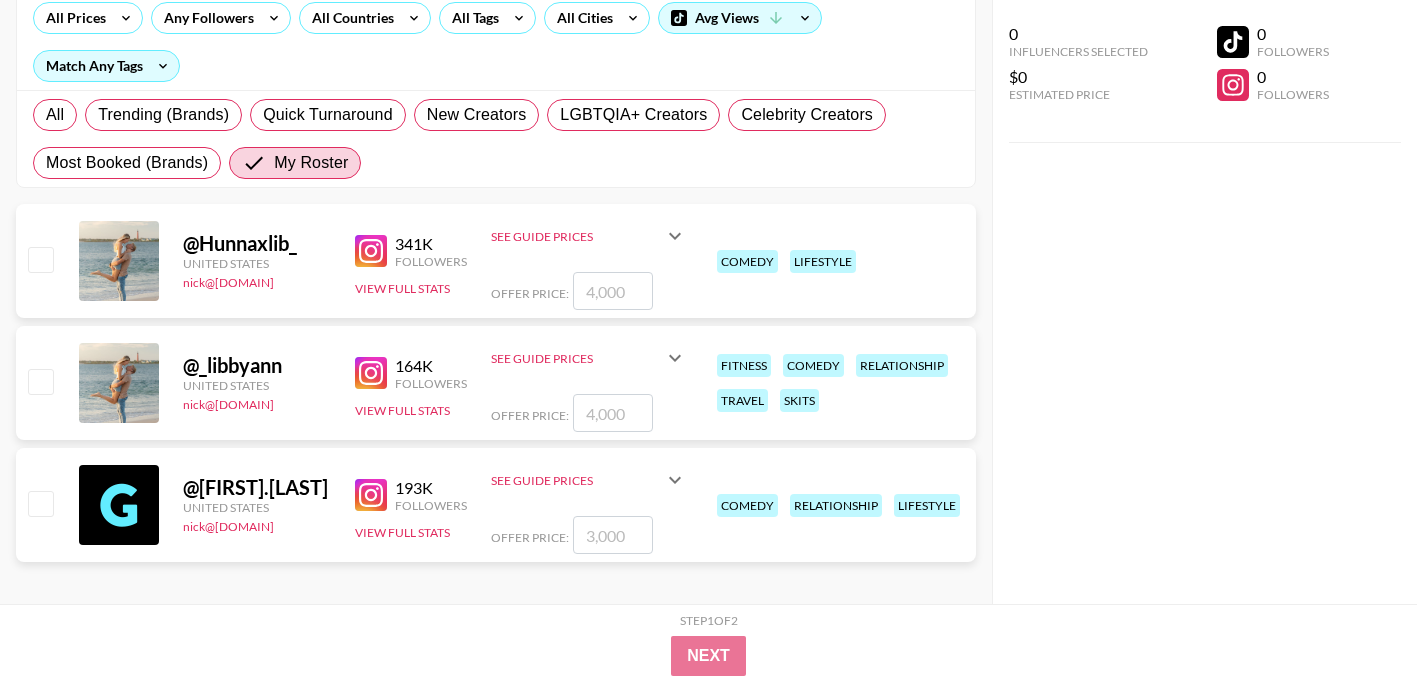 scroll, scrollTop: 337, scrollLeft: 0, axis: vertical 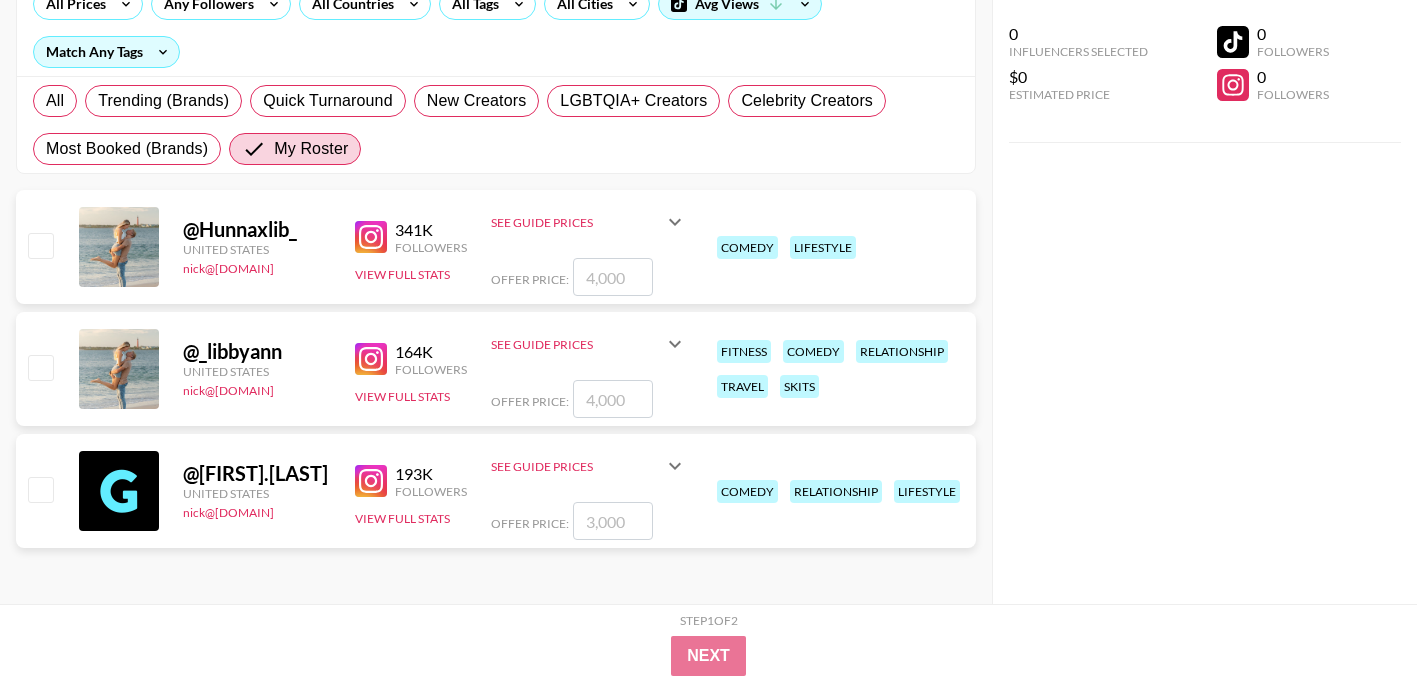 type on "[NAME]" 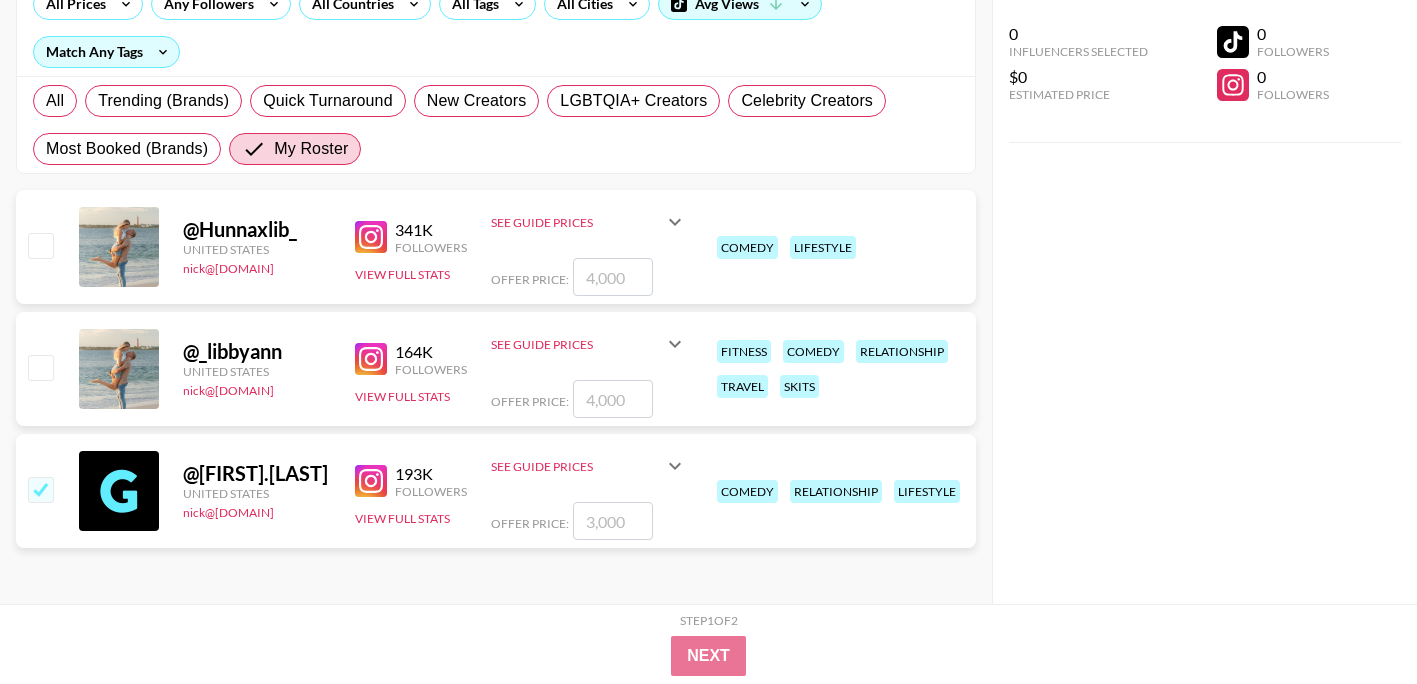 checkbox on "true" 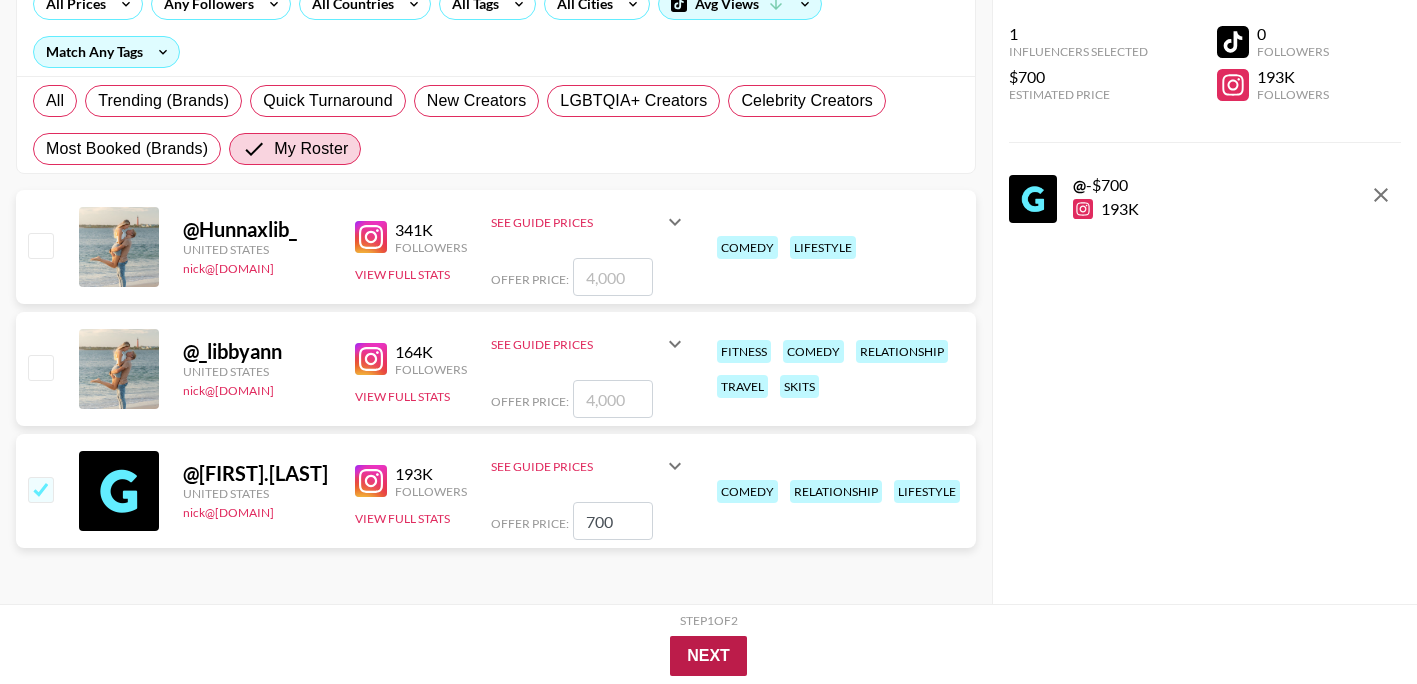 type on "700" 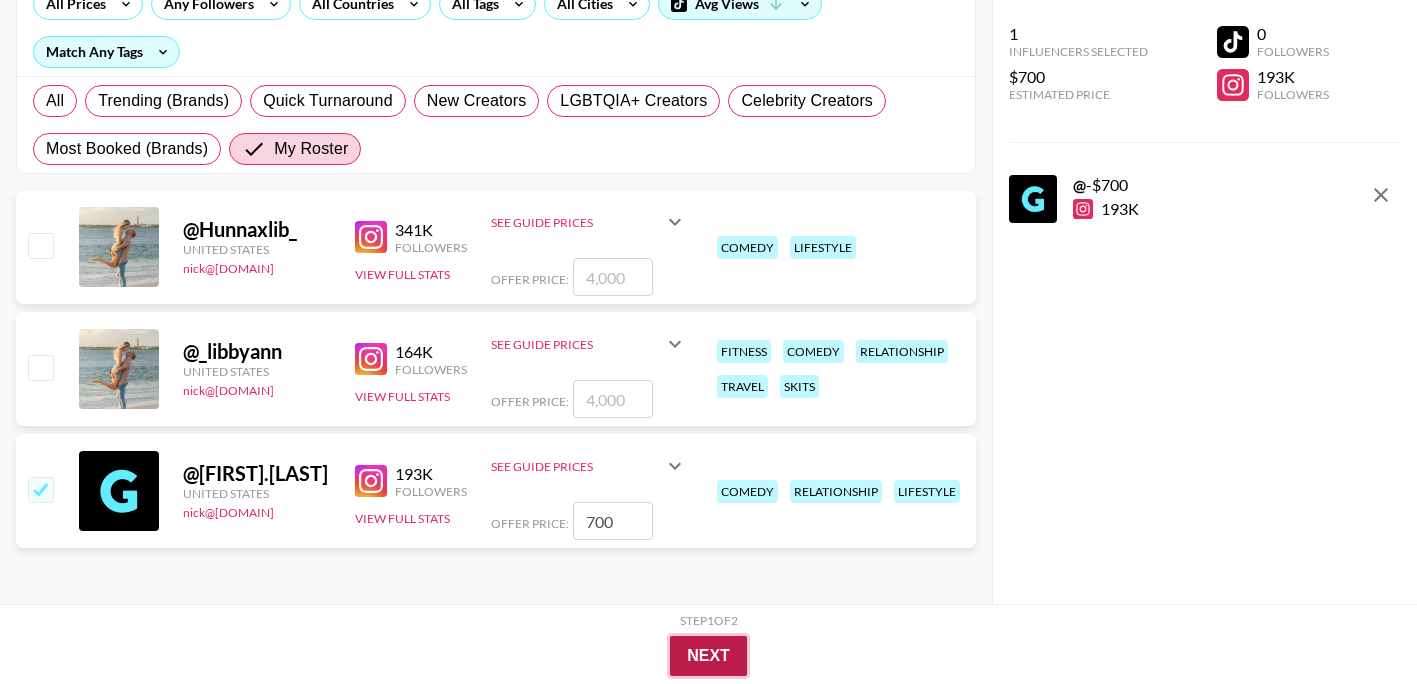 click on "Next" at bounding box center [708, 656] 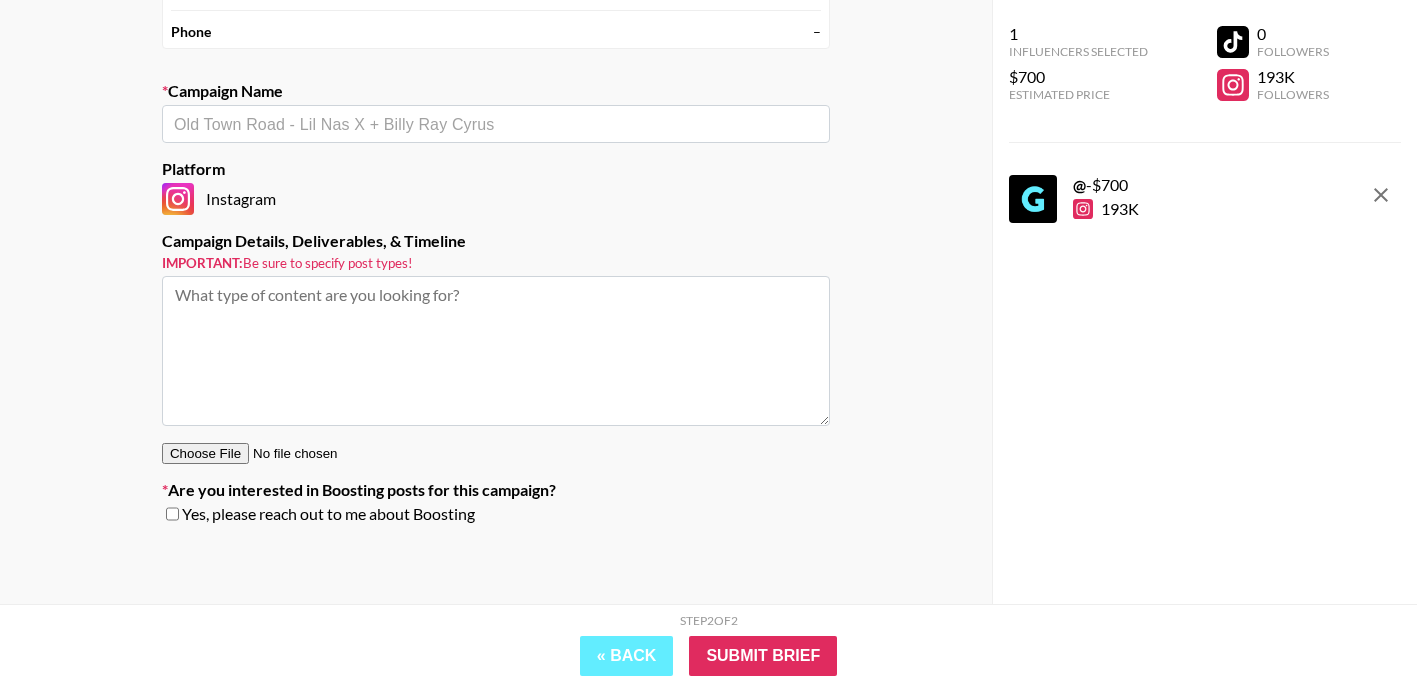 scroll, scrollTop: 243, scrollLeft: 0, axis: vertical 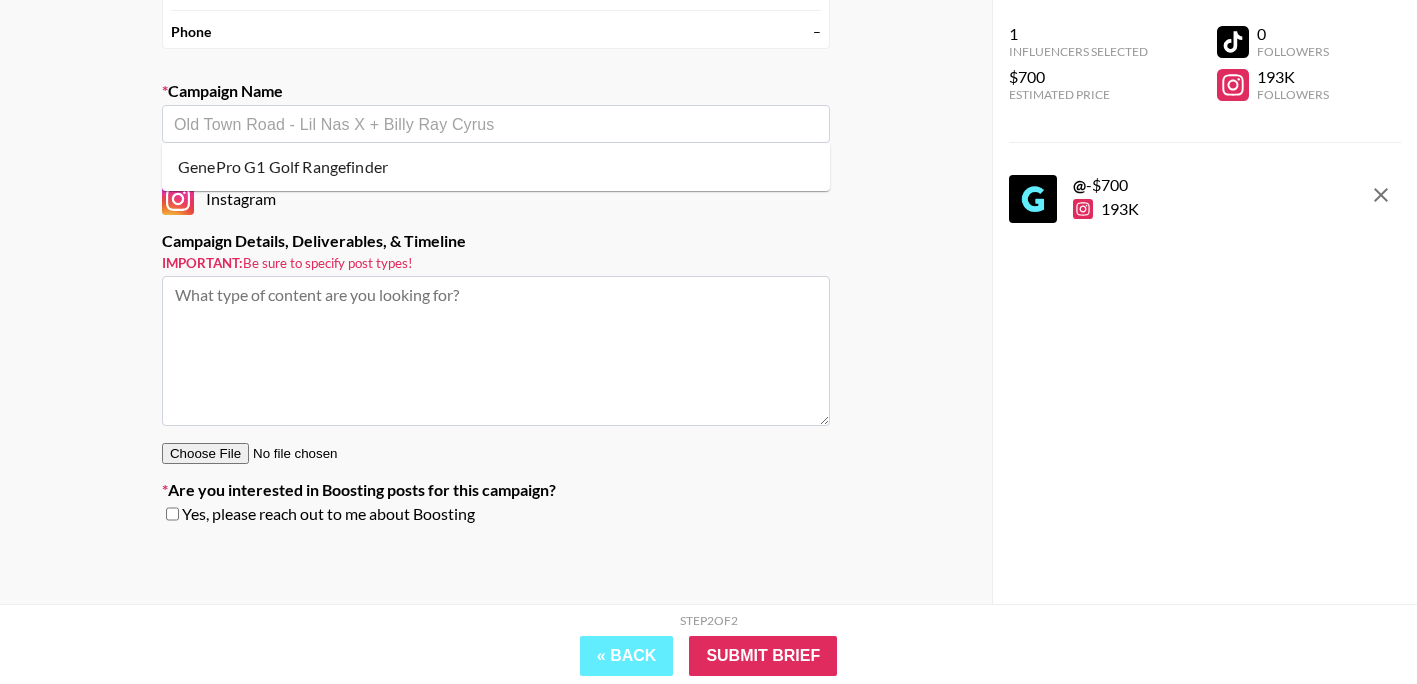 click on "GenePro G1 Golf Rangefinder" at bounding box center [496, 167] 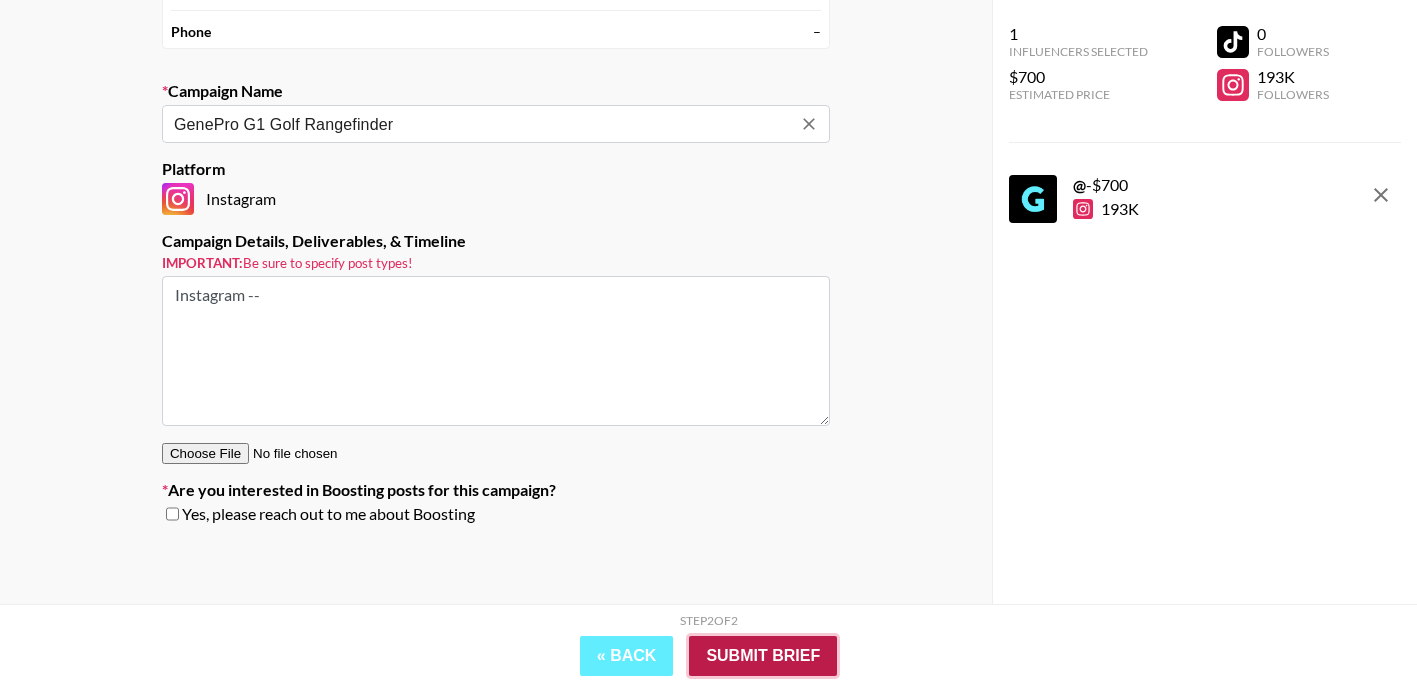 click on "Submit Brief" at bounding box center [763, 656] 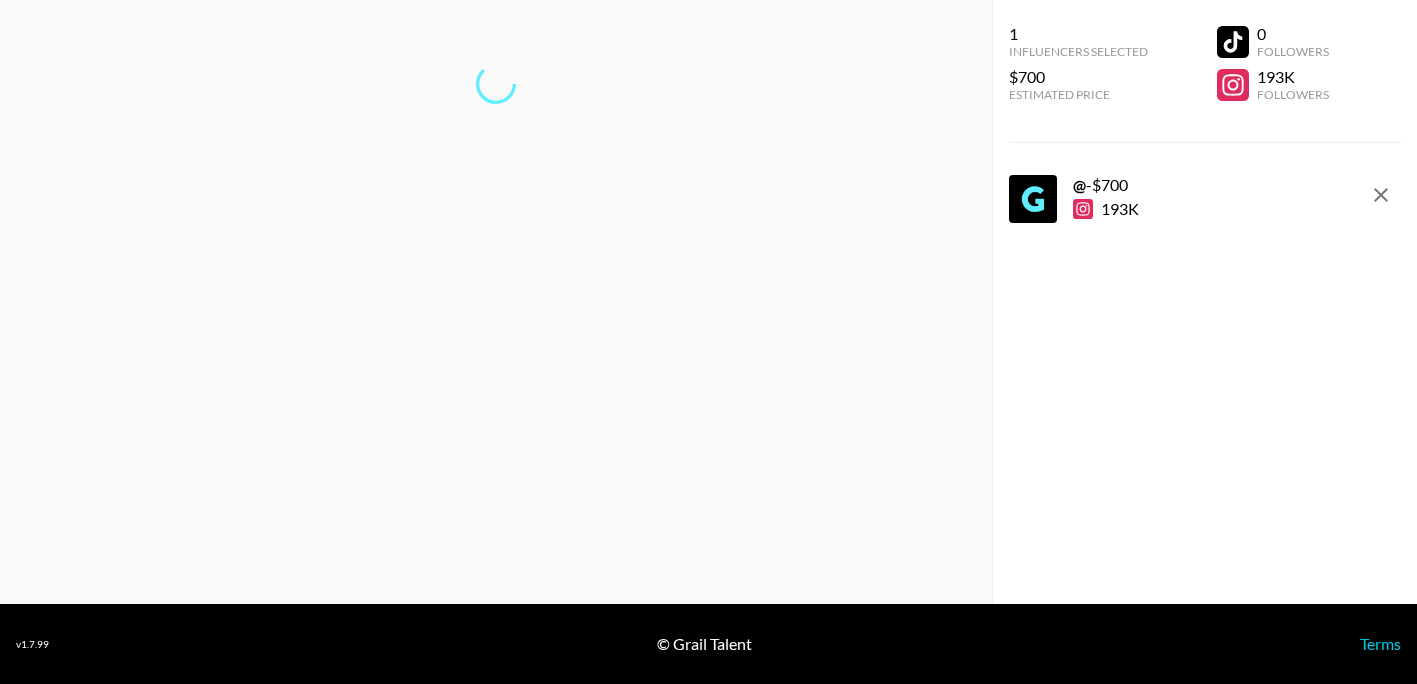 scroll, scrollTop: 80, scrollLeft: 0, axis: vertical 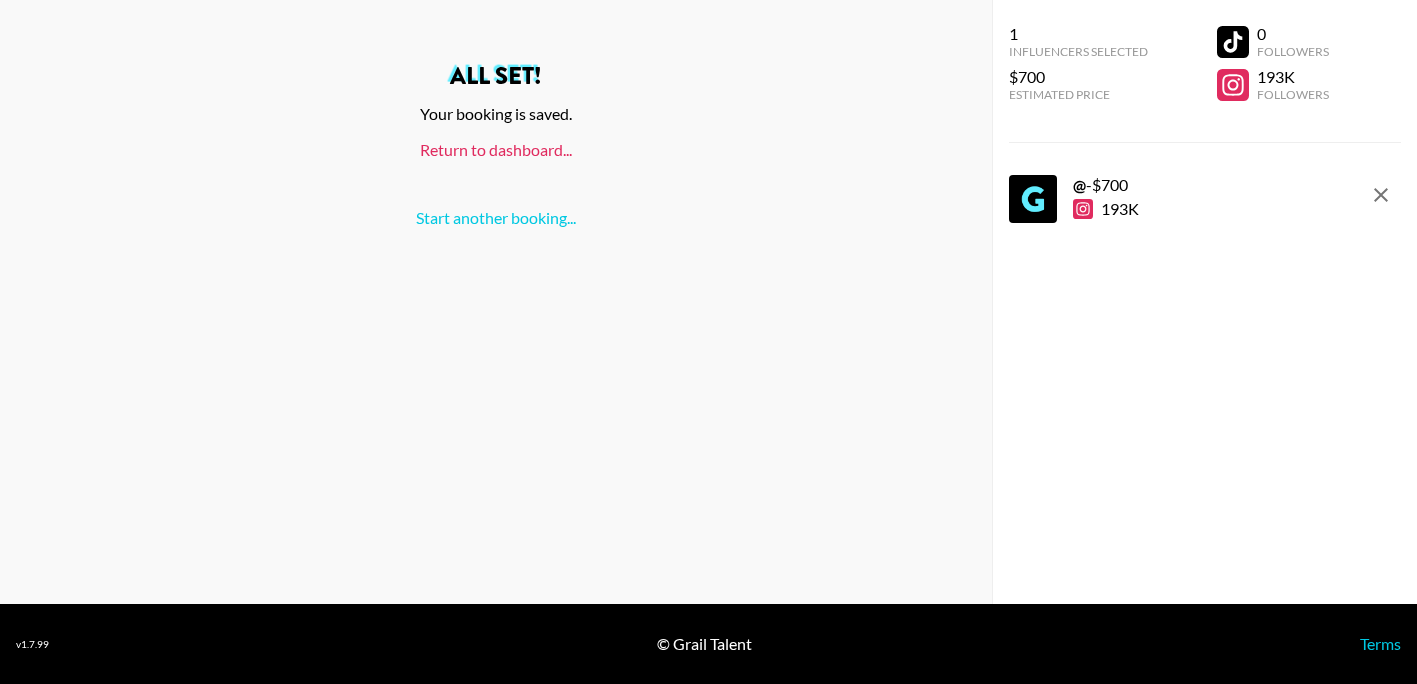 click on "Return to dashboard..." at bounding box center (496, 149) 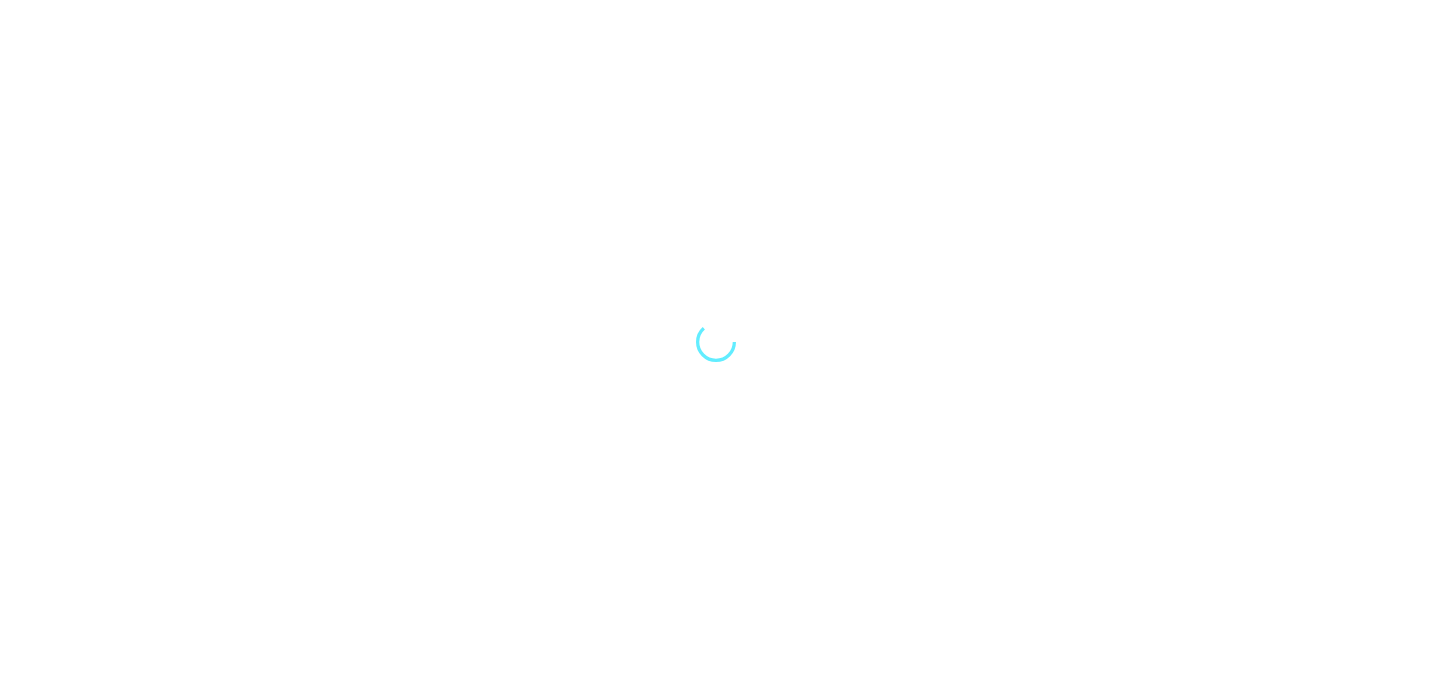 scroll, scrollTop: 0, scrollLeft: 0, axis: both 